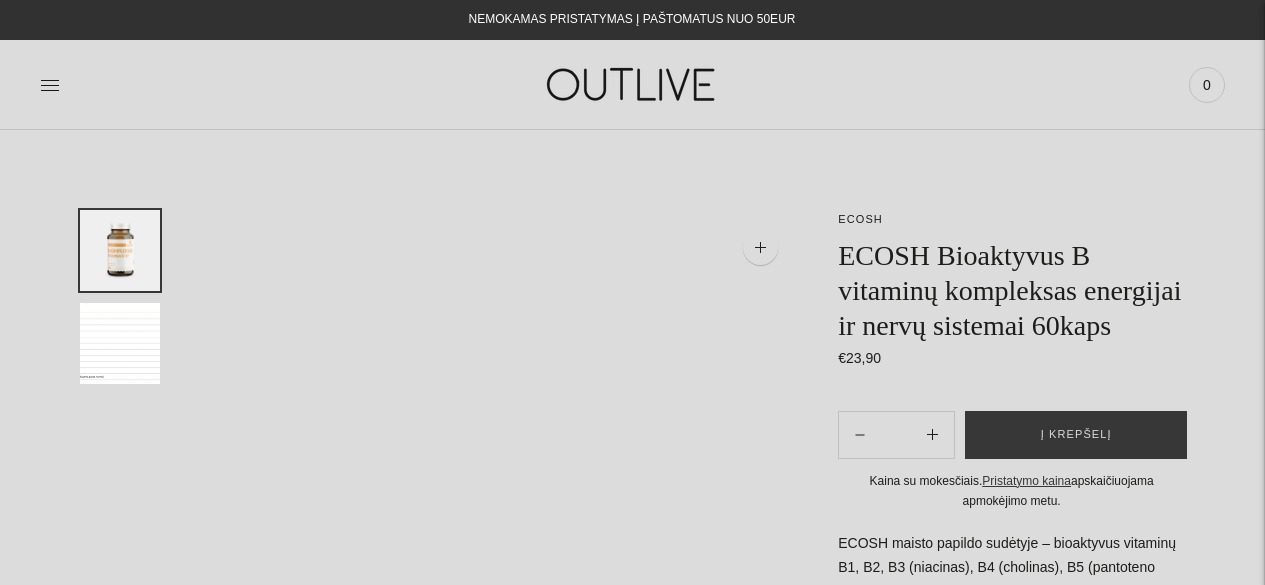 scroll, scrollTop: 0, scrollLeft: 0, axis: both 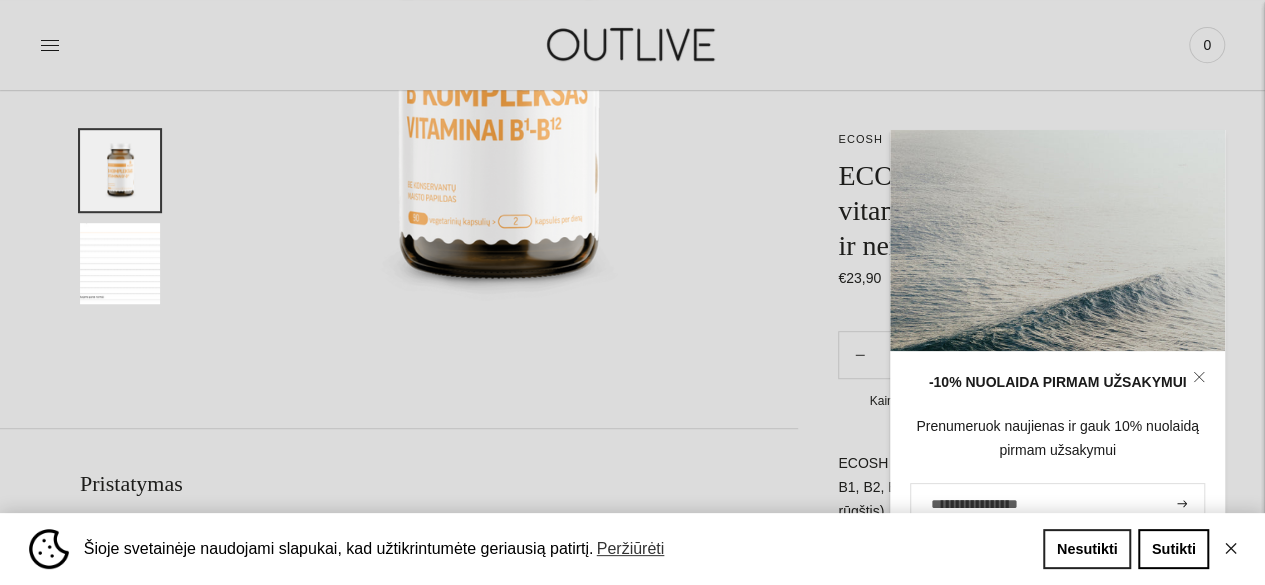 click on "Nesutikti" at bounding box center (1087, 549) 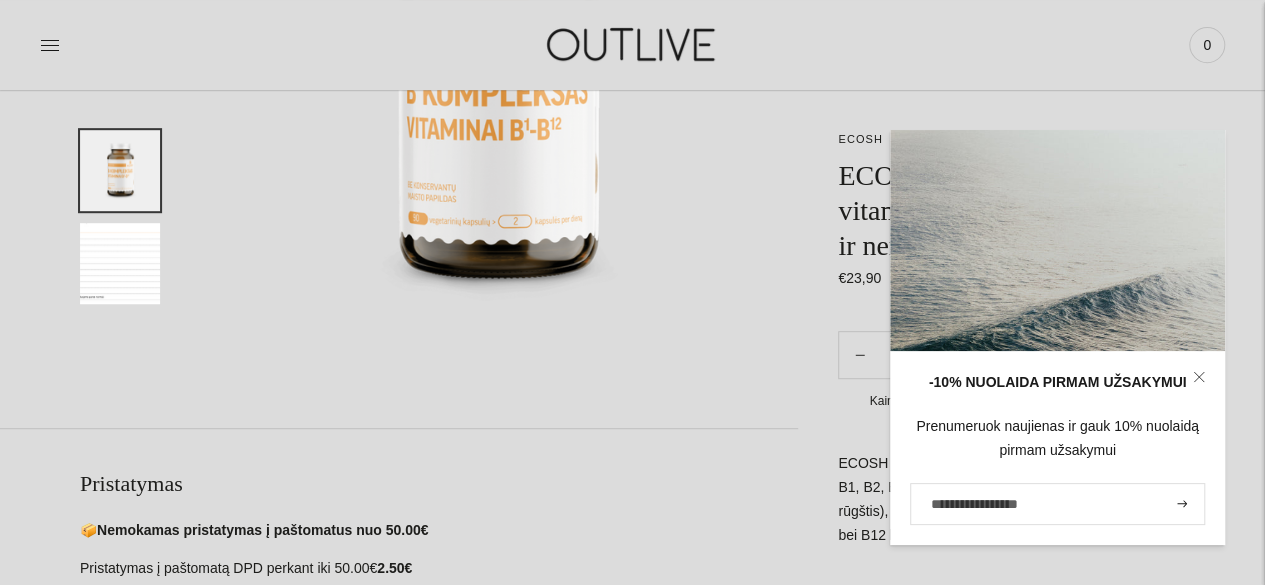click on "Pristatymas
📦  Nemokamas pristatymas į paštomatus nuo 50.00€ Pristatymas į paštomatą DPD   perkant iki 50.00€  2.50€ Pristatymas pirkėjo nurodytu adresu perkant iki 80.00€ -  3.90€ Pristatymas pirkėjo nurodytu adresu perkant virš 80.00€  -   0.00€ Pristatymo terminai Lietuvoje:  1-3 d.d." at bounding box center (399, 581) 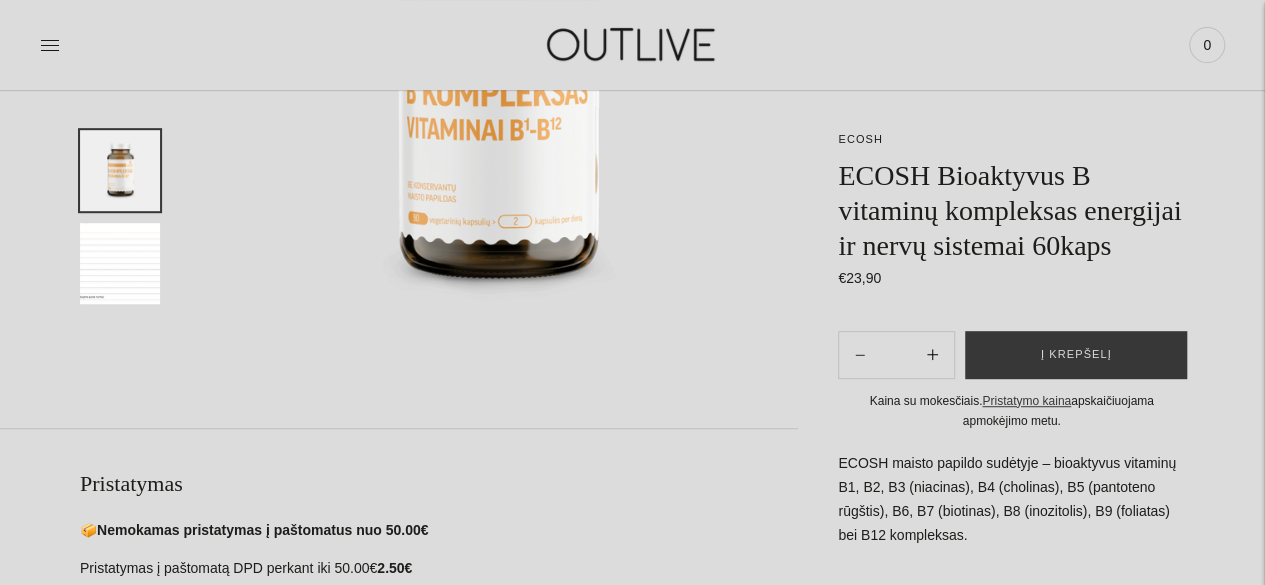 click 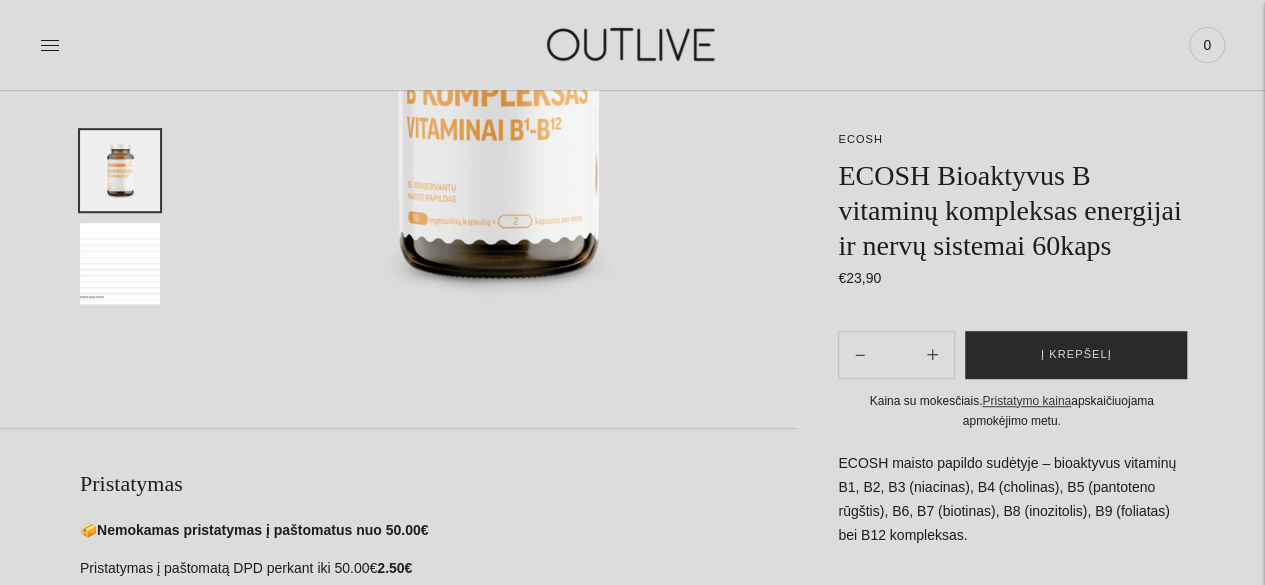 click on "Į krepšelį" at bounding box center [1076, 355] 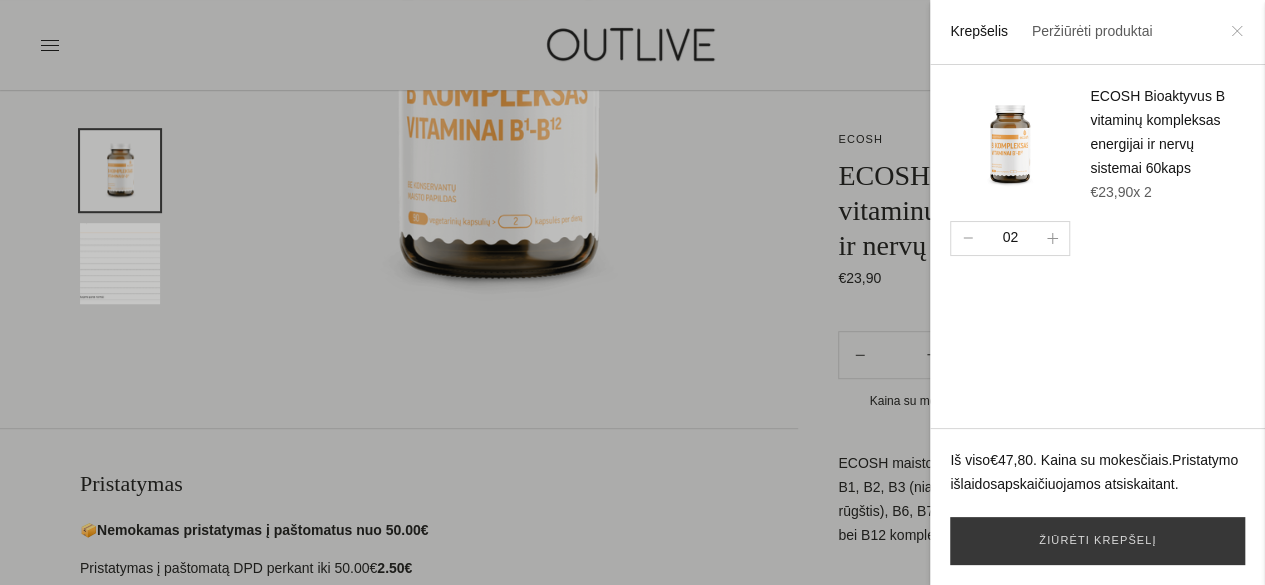 click 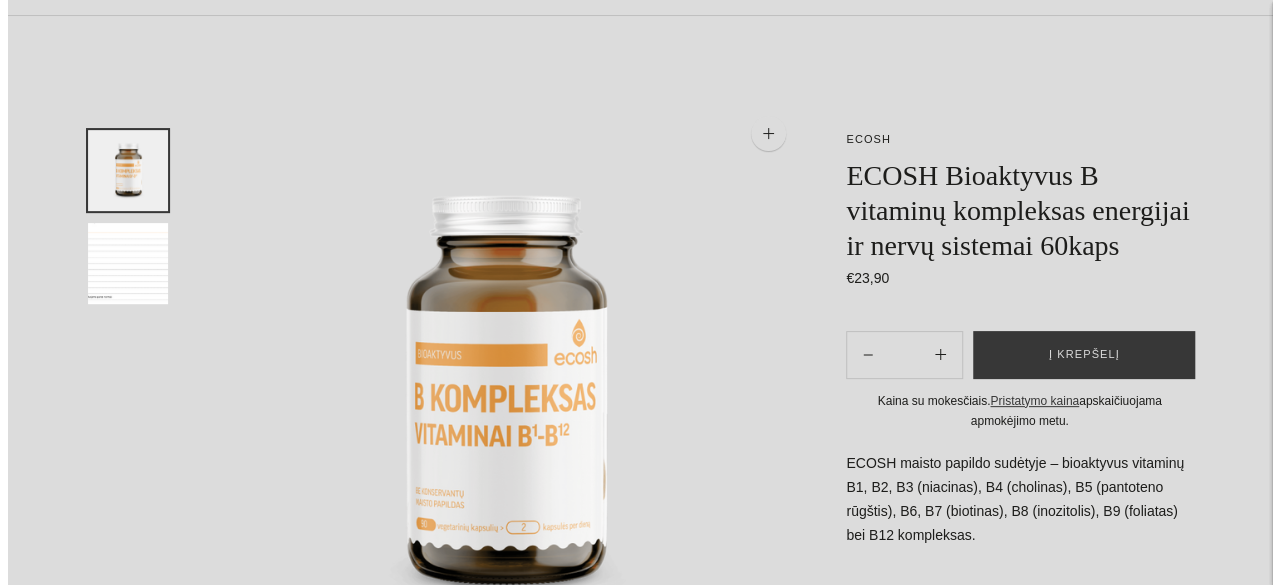 scroll, scrollTop: 0, scrollLeft: 0, axis: both 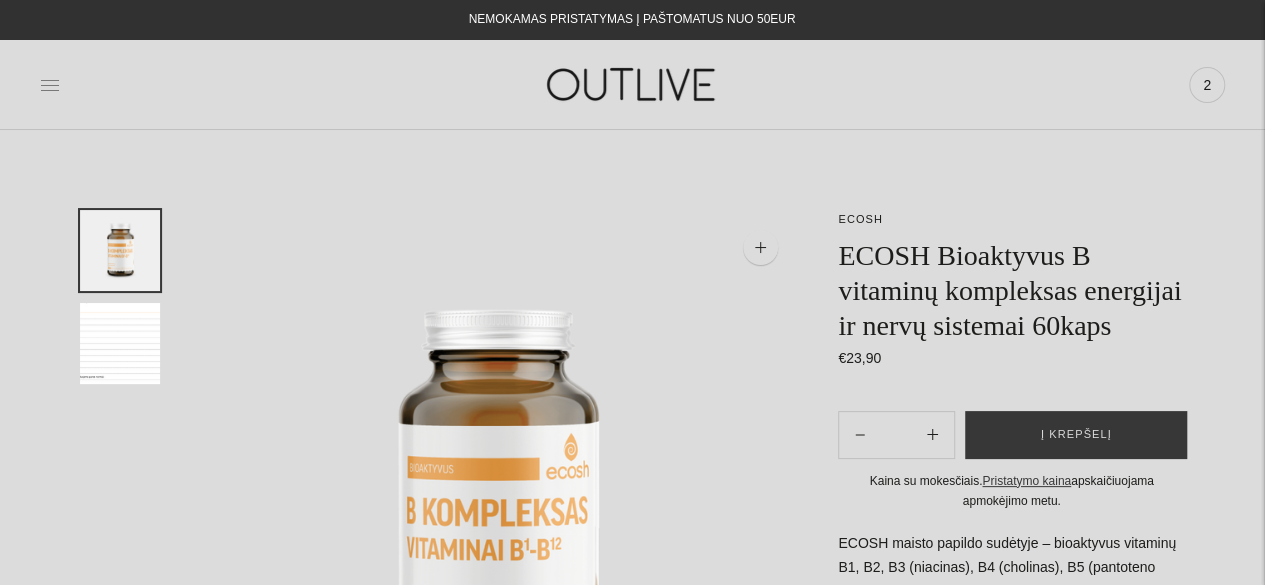 click 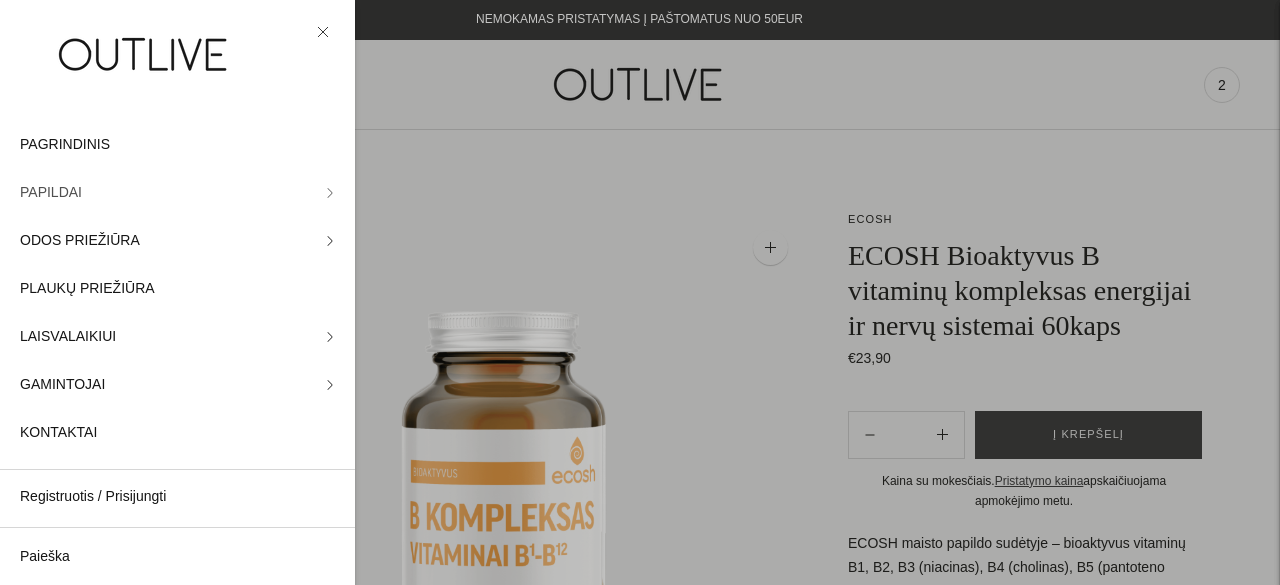 click on "PAPILDAI" at bounding box center (51, 193) 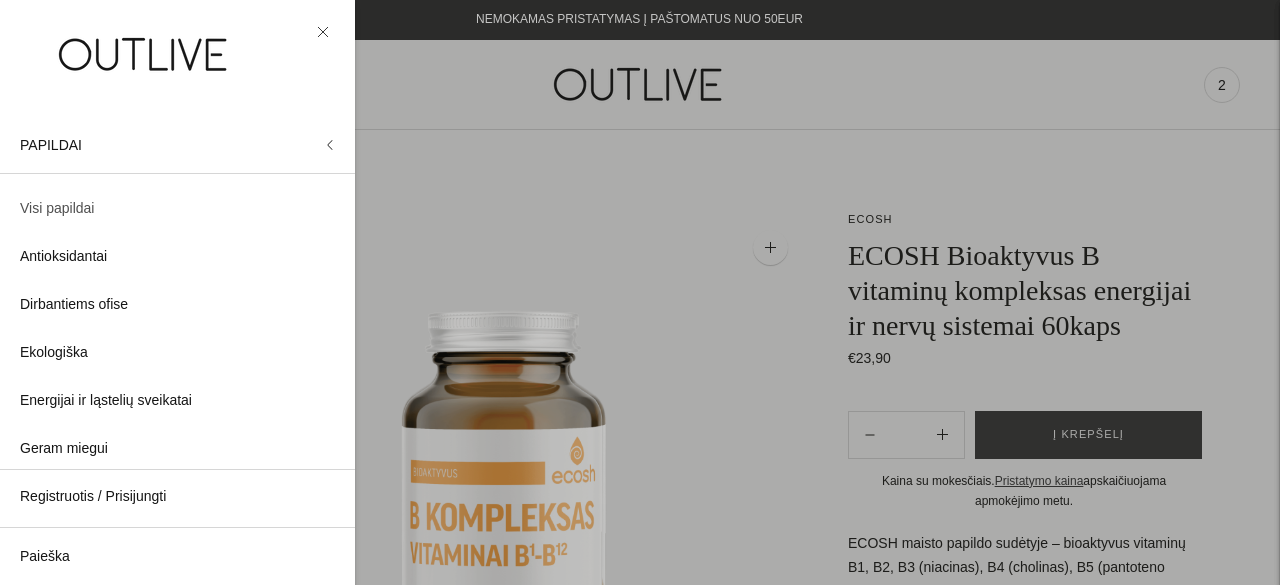 click on "Visi papildai" at bounding box center (57, 209) 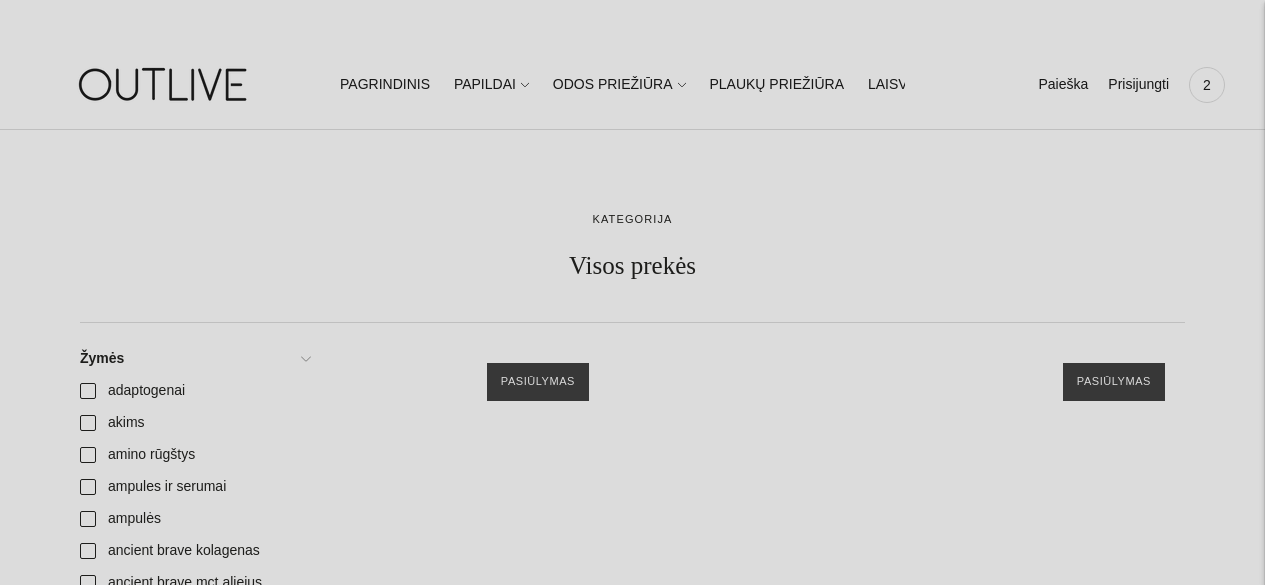 scroll, scrollTop: 0, scrollLeft: 0, axis: both 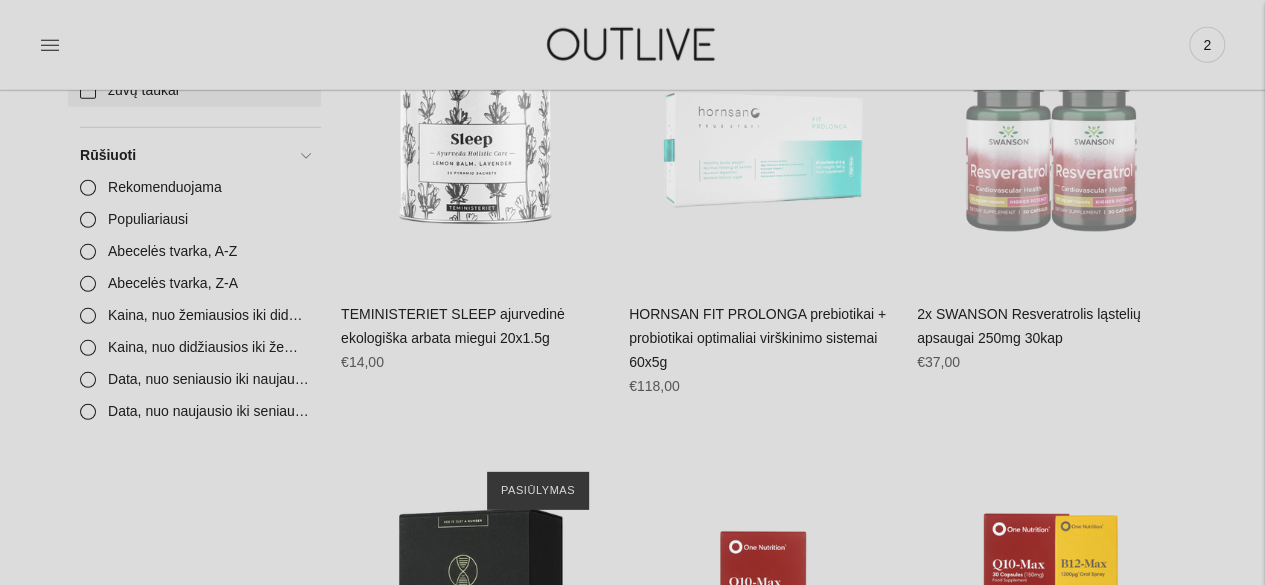 click on "žuvų taukai" at bounding box center [194, 91] 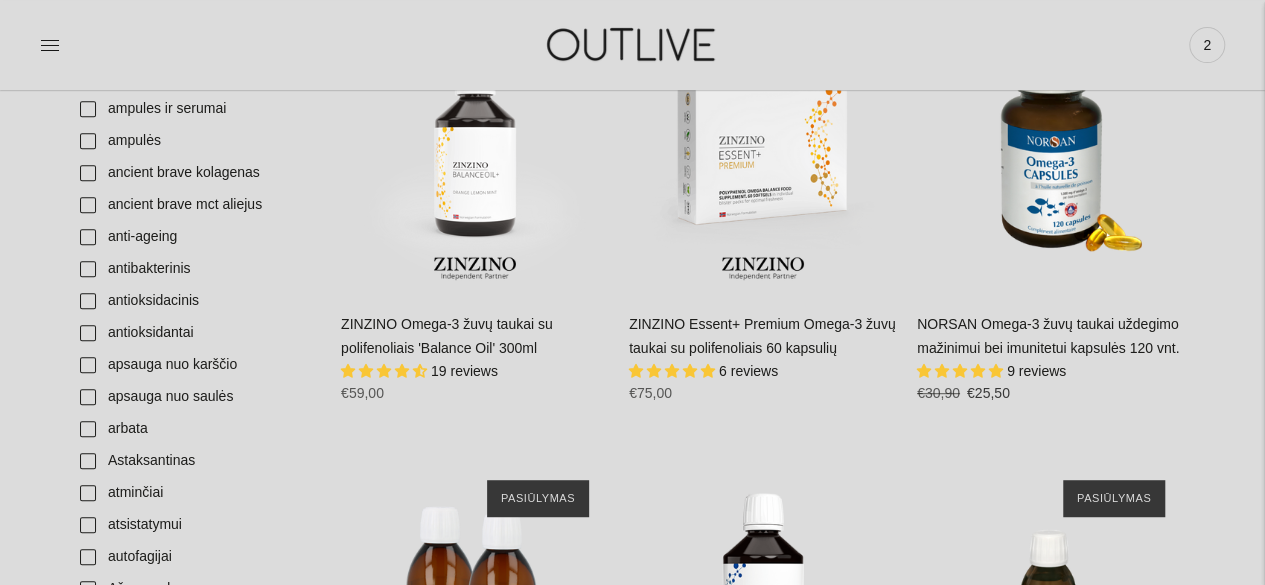 scroll, scrollTop: 388, scrollLeft: 0, axis: vertical 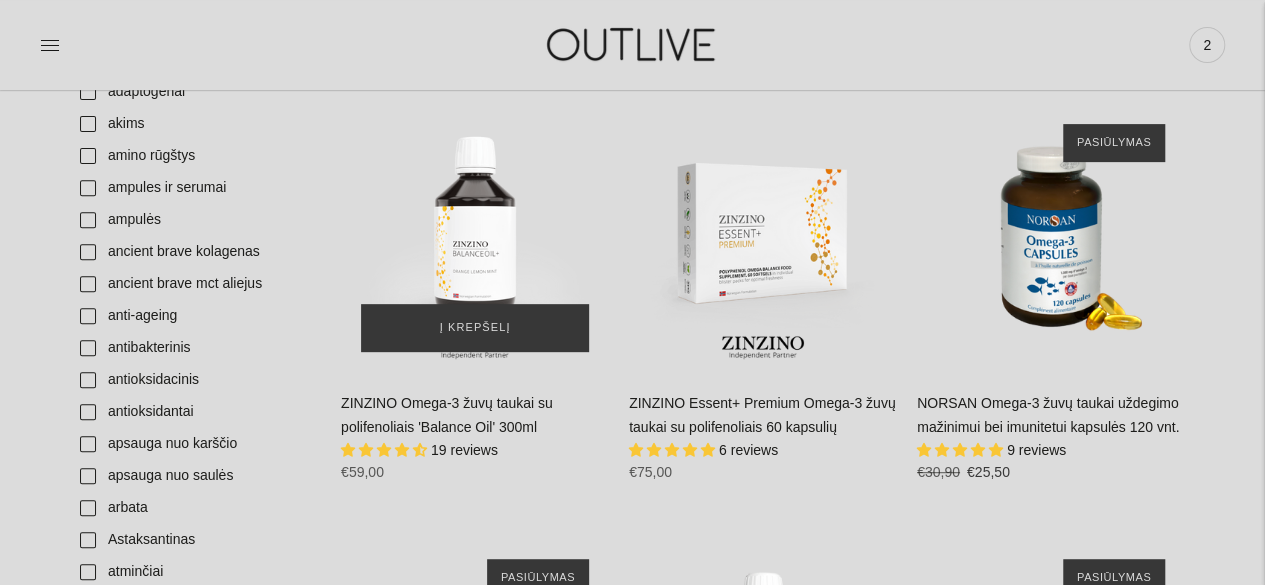 click at bounding box center (475, 238) 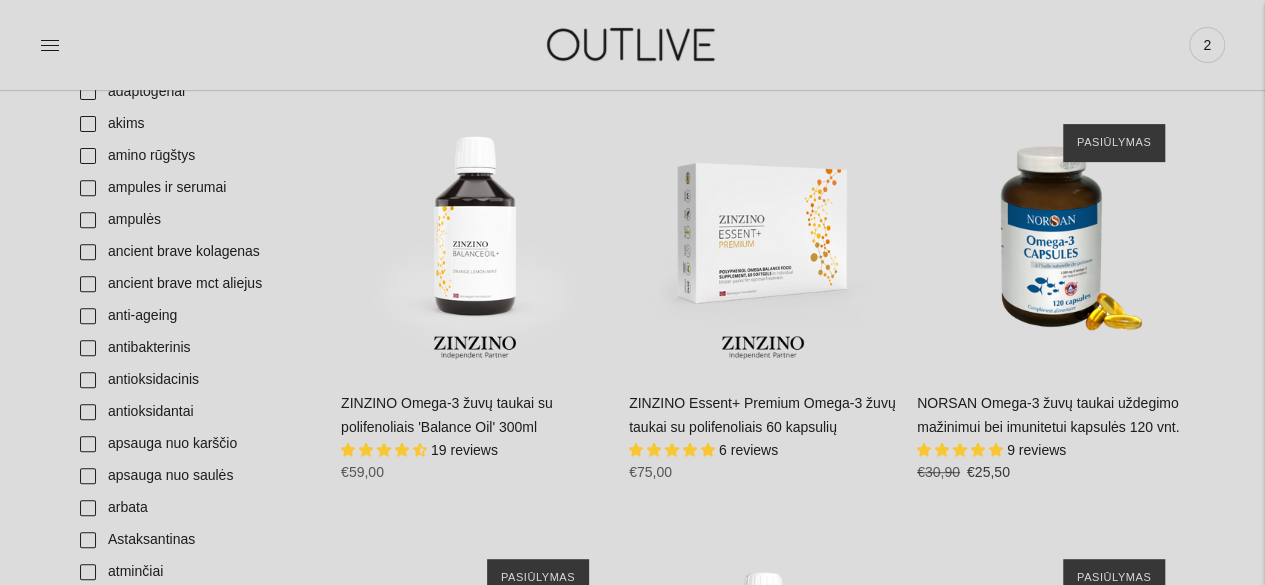 scroll, scrollTop: 0, scrollLeft: 0, axis: both 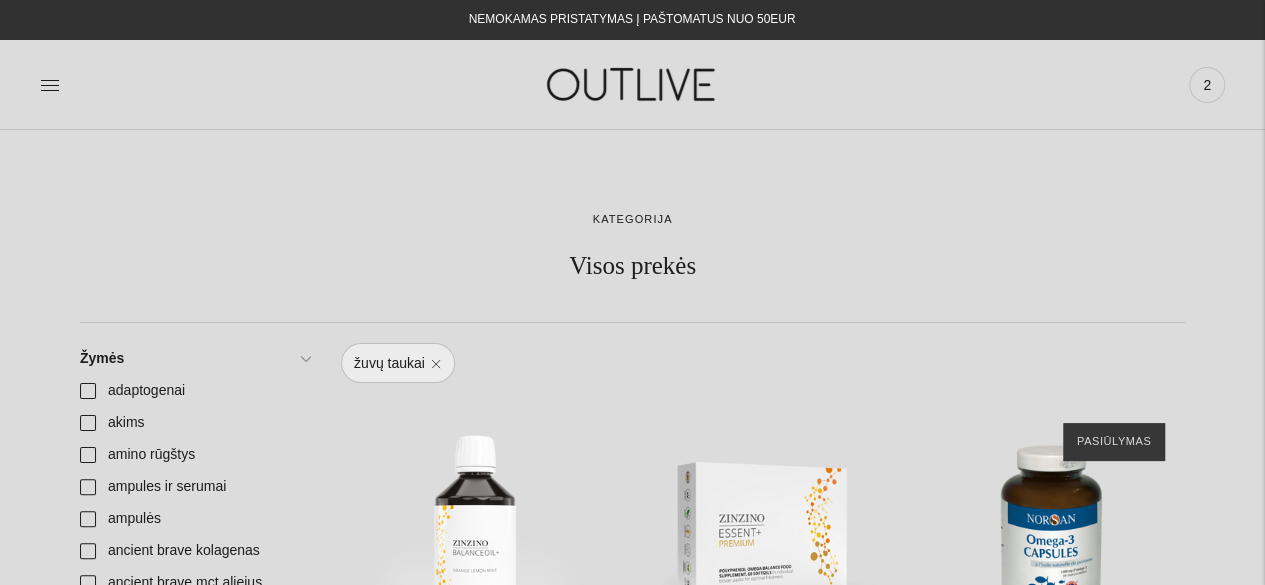 click 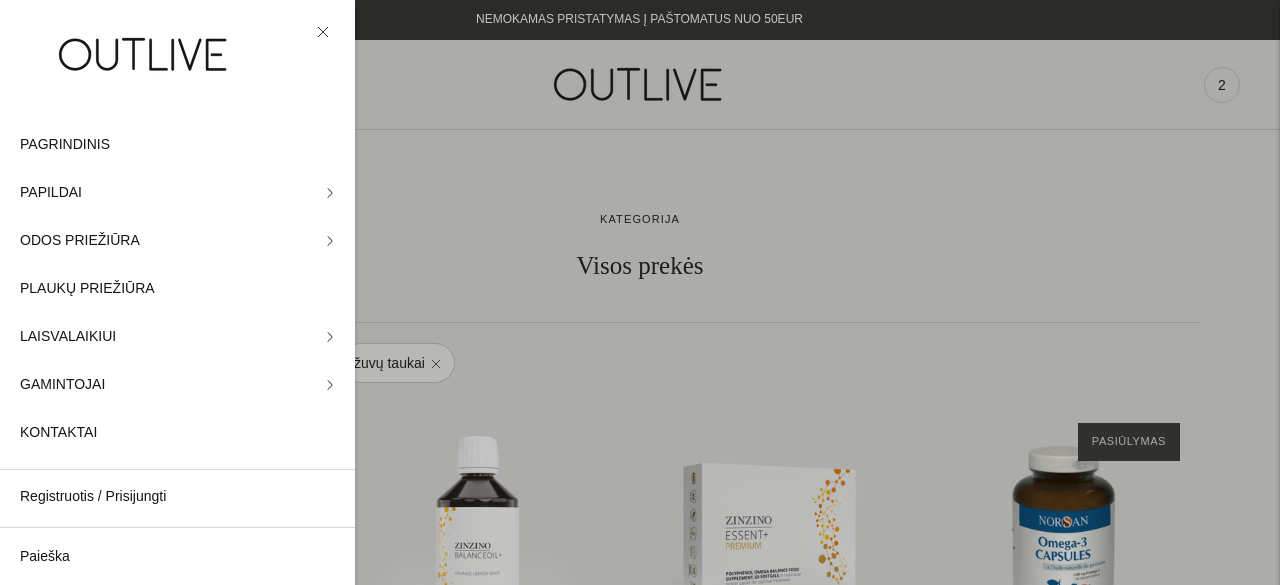 click at bounding box center (640, 292) 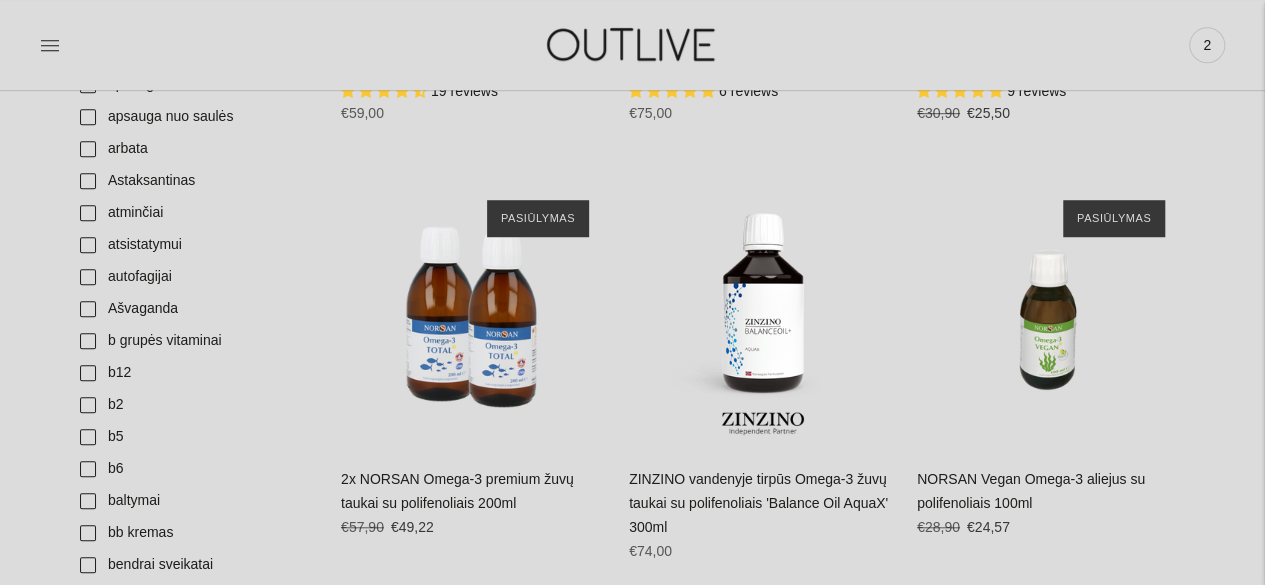 scroll, scrollTop: 678, scrollLeft: 0, axis: vertical 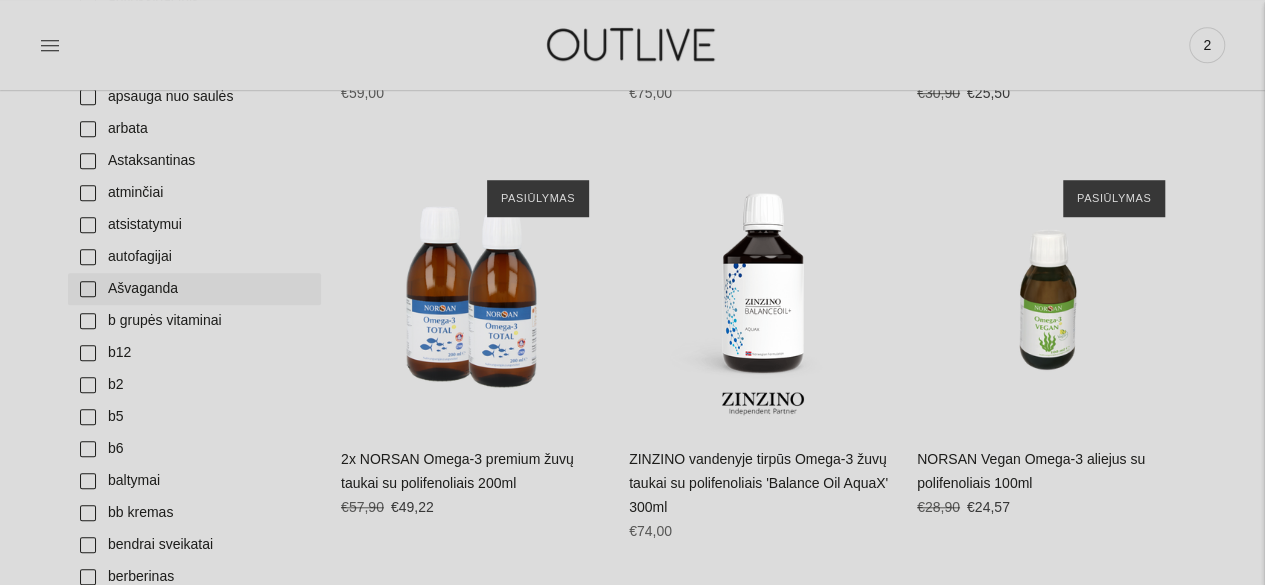 click on "Ašvaganda" at bounding box center (194, 289) 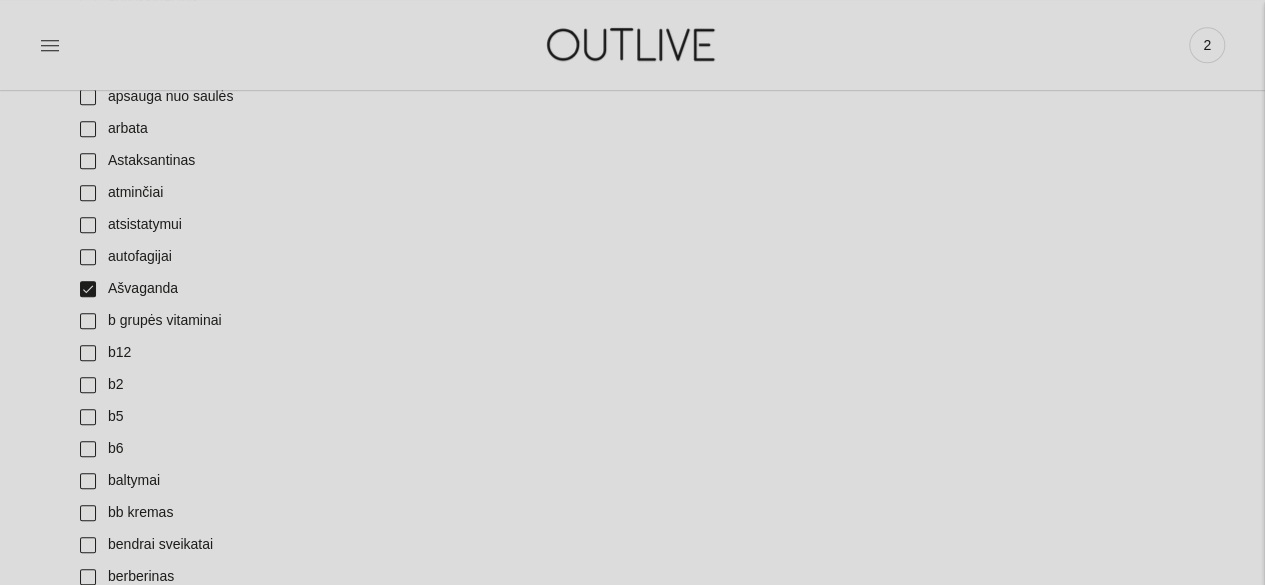 scroll, scrollTop: 0, scrollLeft: 0, axis: both 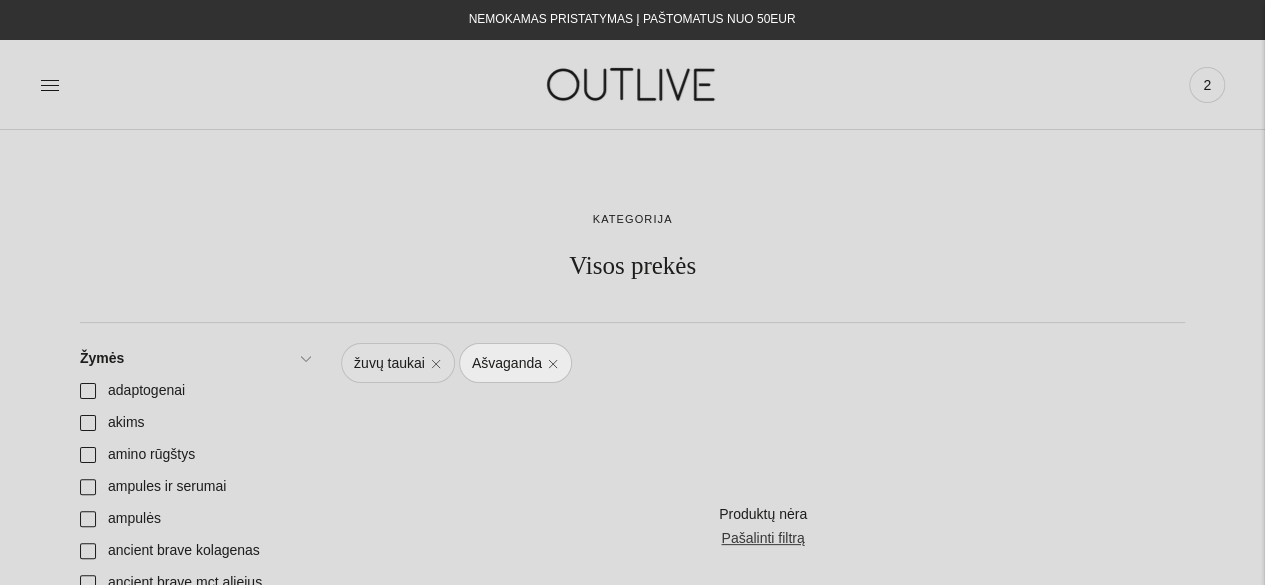 click on "žuvų taukai" at bounding box center [398, 363] 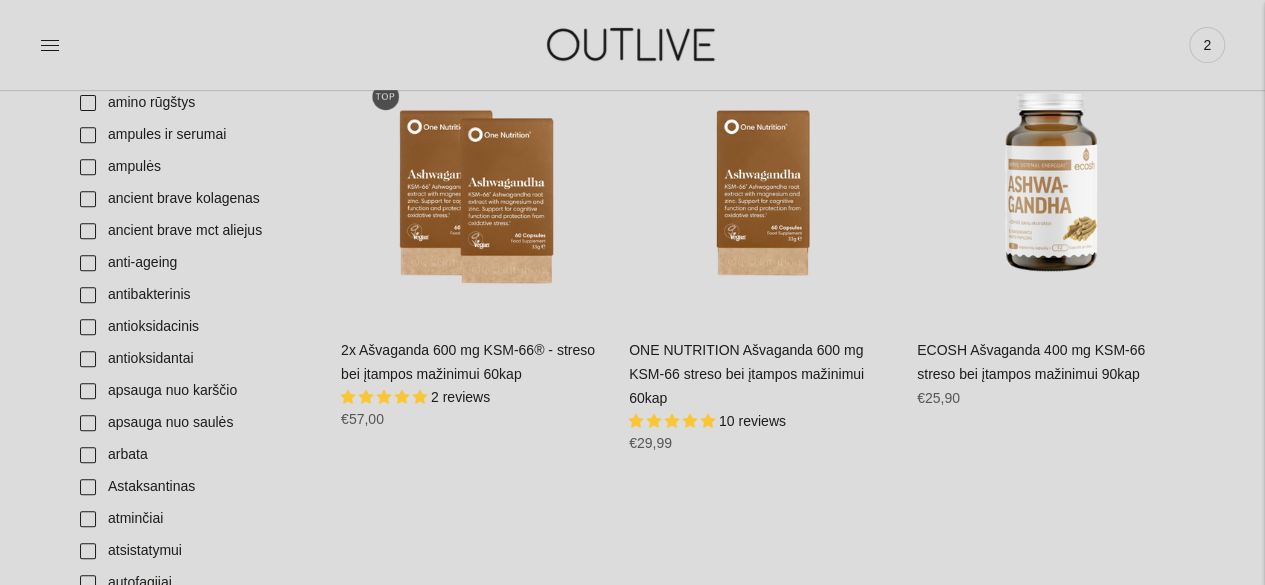 scroll, scrollTop: 394, scrollLeft: 0, axis: vertical 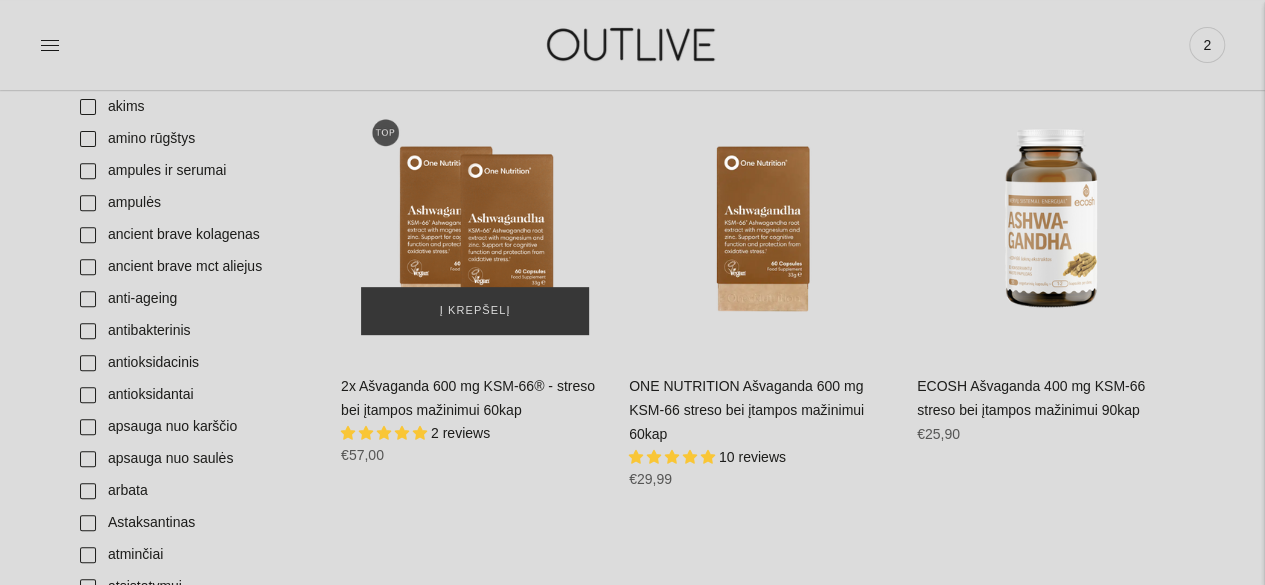 click at bounding box center [475, 221] 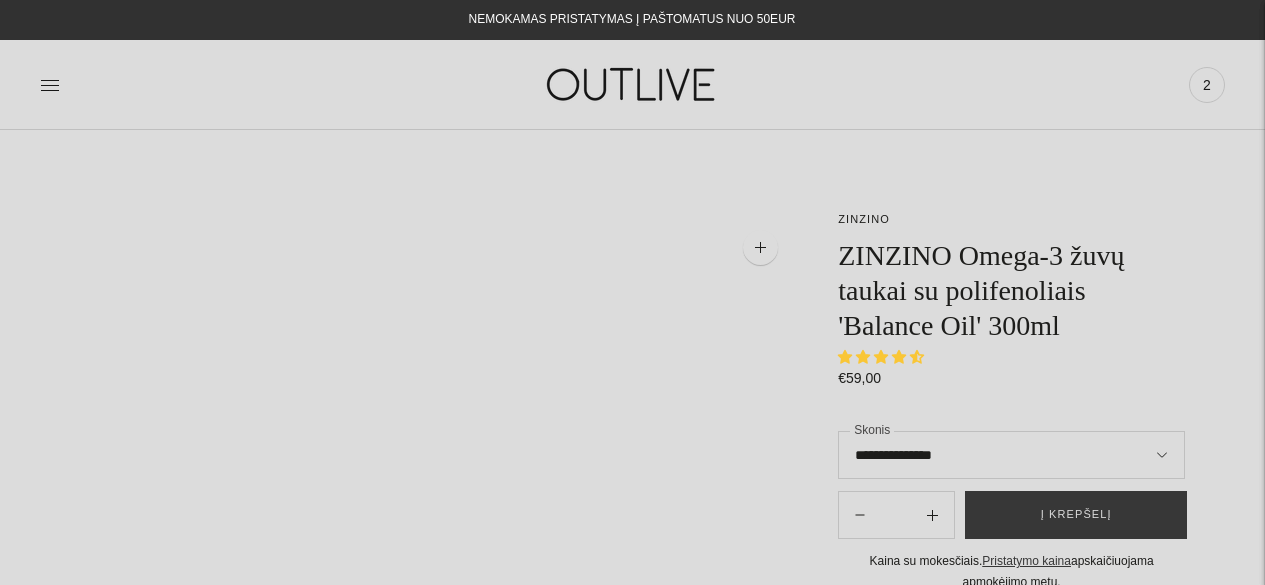 scroll, scrollTop: 0, scrollLeft: 0, axis: both 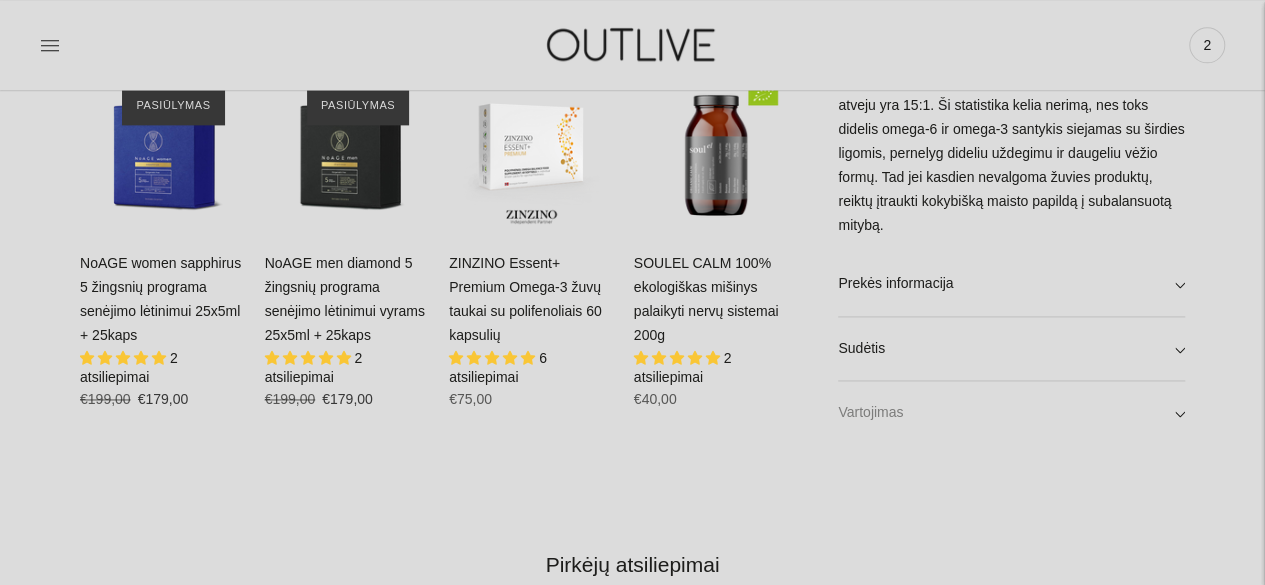click on "Vartojimas" at bounding box center [1011, 414] 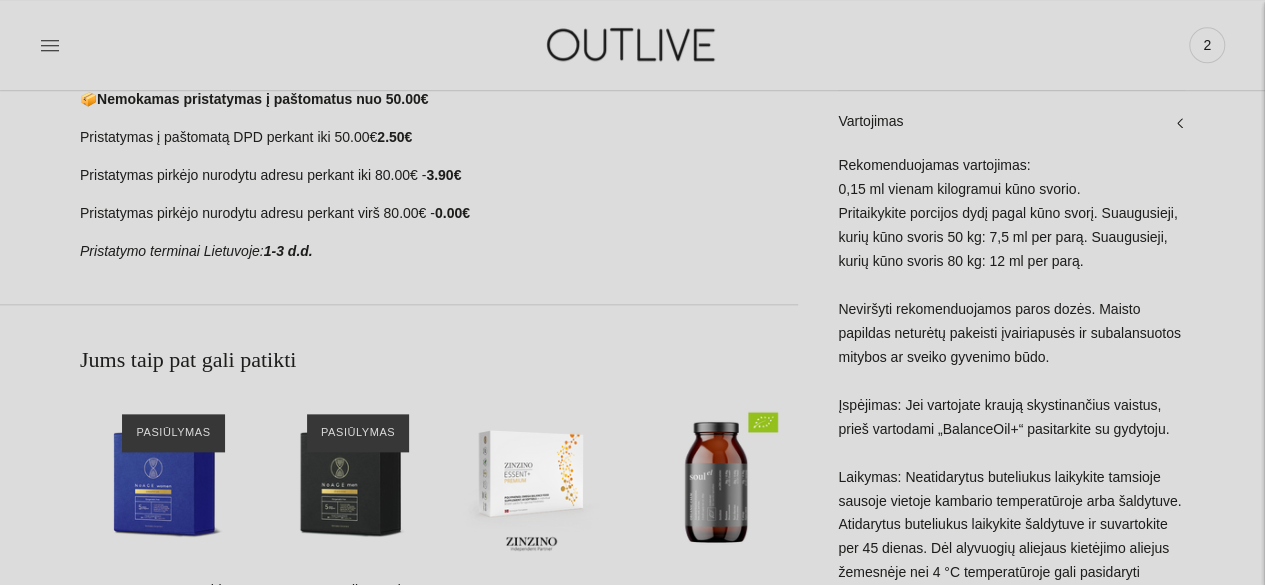 scroll, scrollTop: 985, scrollLeft: 0, axis: vertical 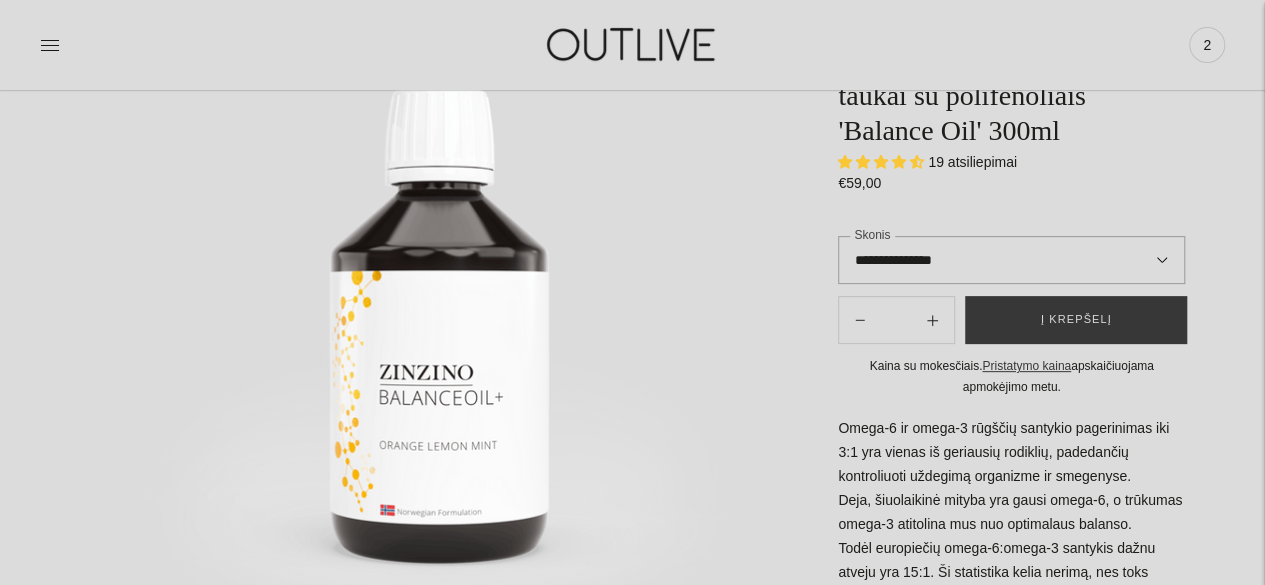 click on "**********" at bounding box center (1011, 260) 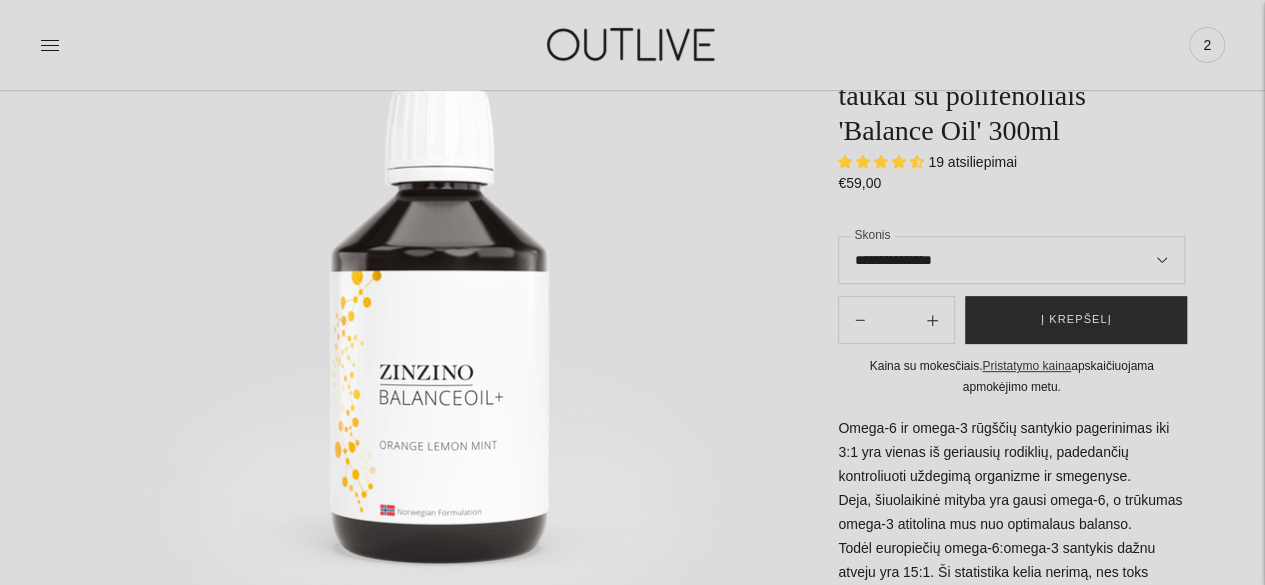 click on "Į krepšelį" at bounding box center [1076, 320] 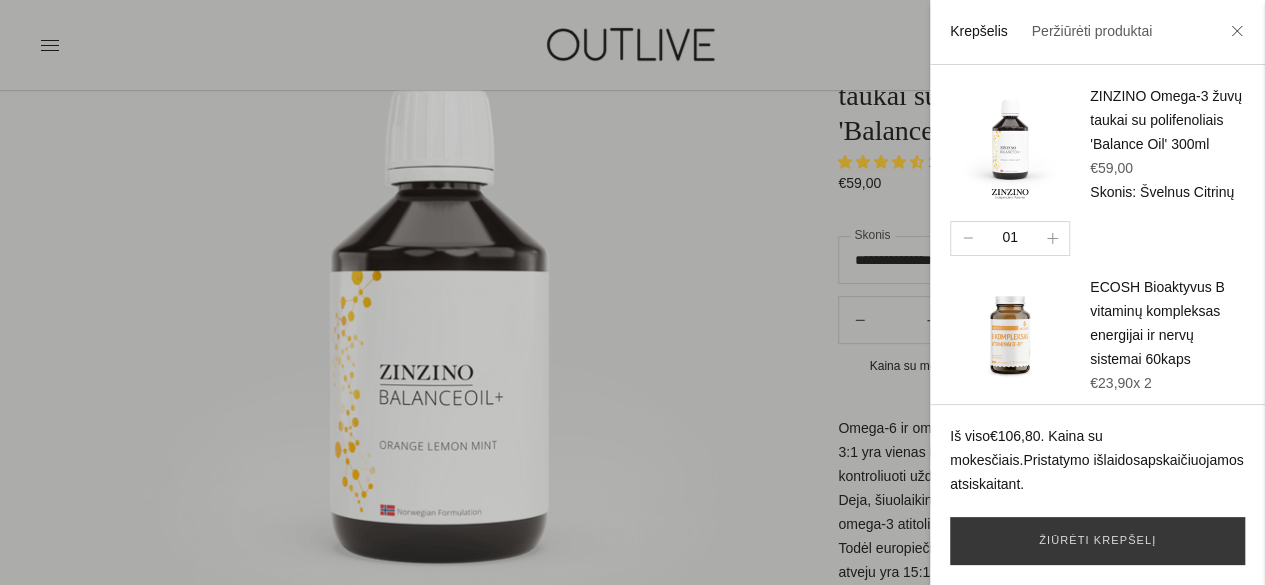 click at bounding box center [632, 292] 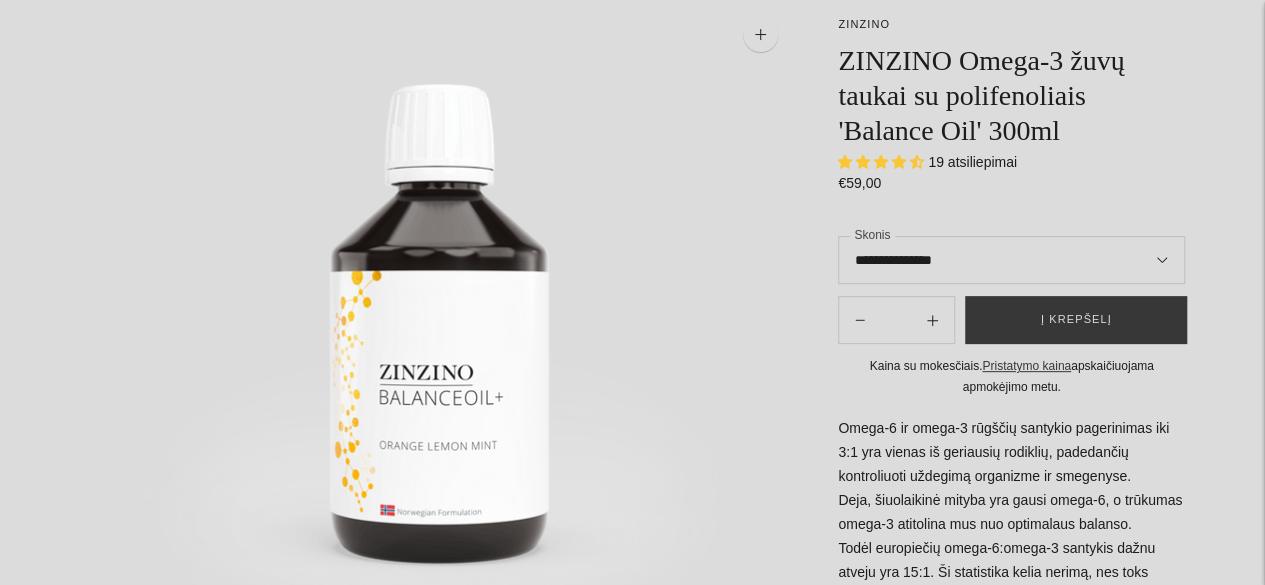 scroll, scrollTop: 0, scrollLeft: 0, axis: both 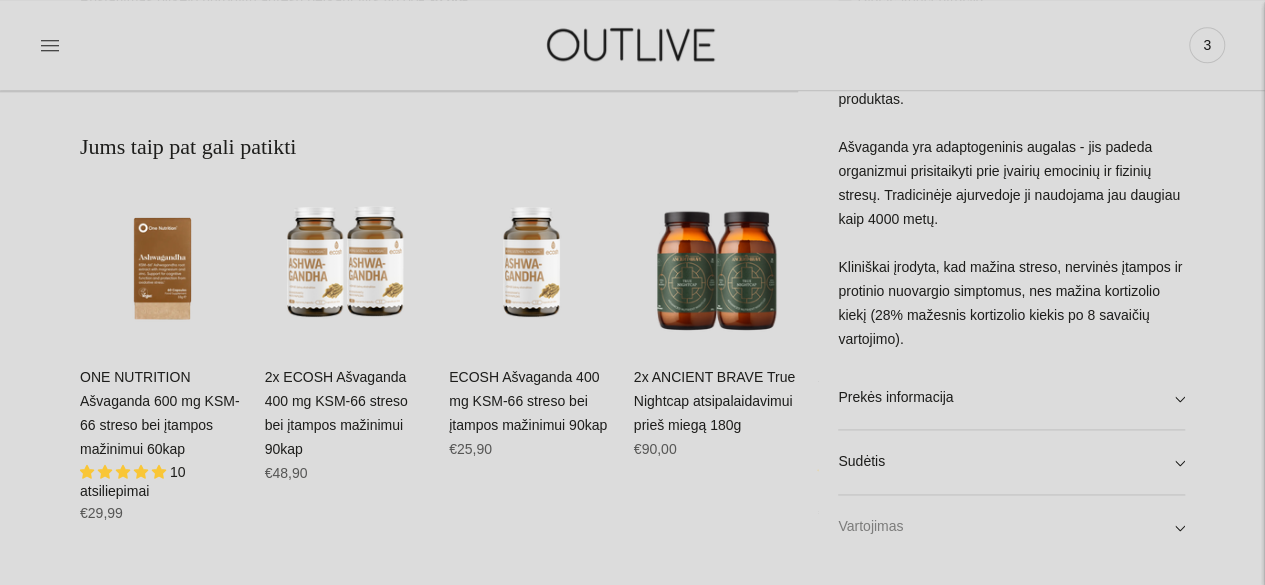 click on "Vartojimas" at bounding box center [1011, 528] 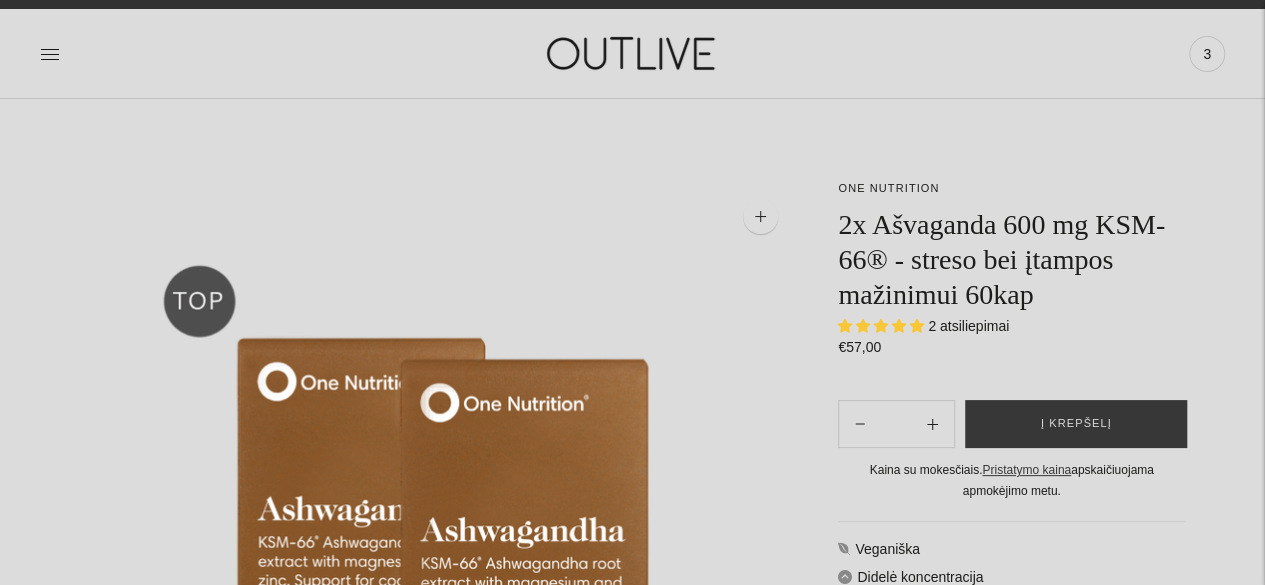 scroll, scrollTop: 27, scrollLeft: 0, axis: vertical 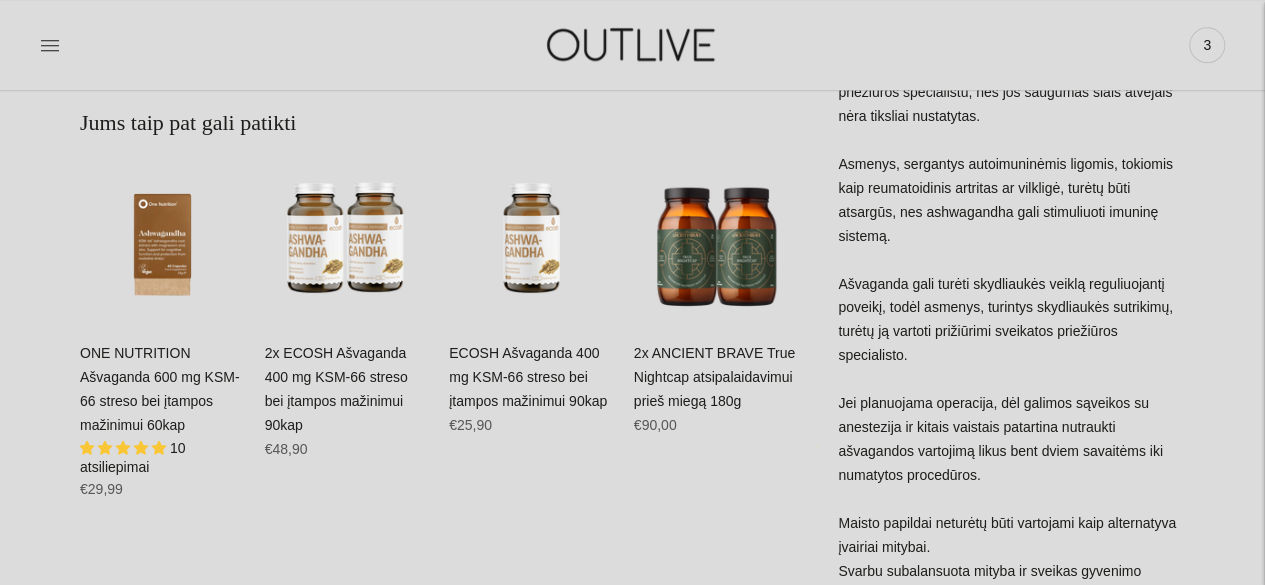 click on "2x ECOSH Ašvaganda 400 mg KSM-66 streso bei įtampos mažinimui 90kap
Nėra atsiliepimų
Regular price
€48,90
Regular price
Kaina su nuolaida
€48,90
Unit price
/ per" at bounding box center [347, 409] 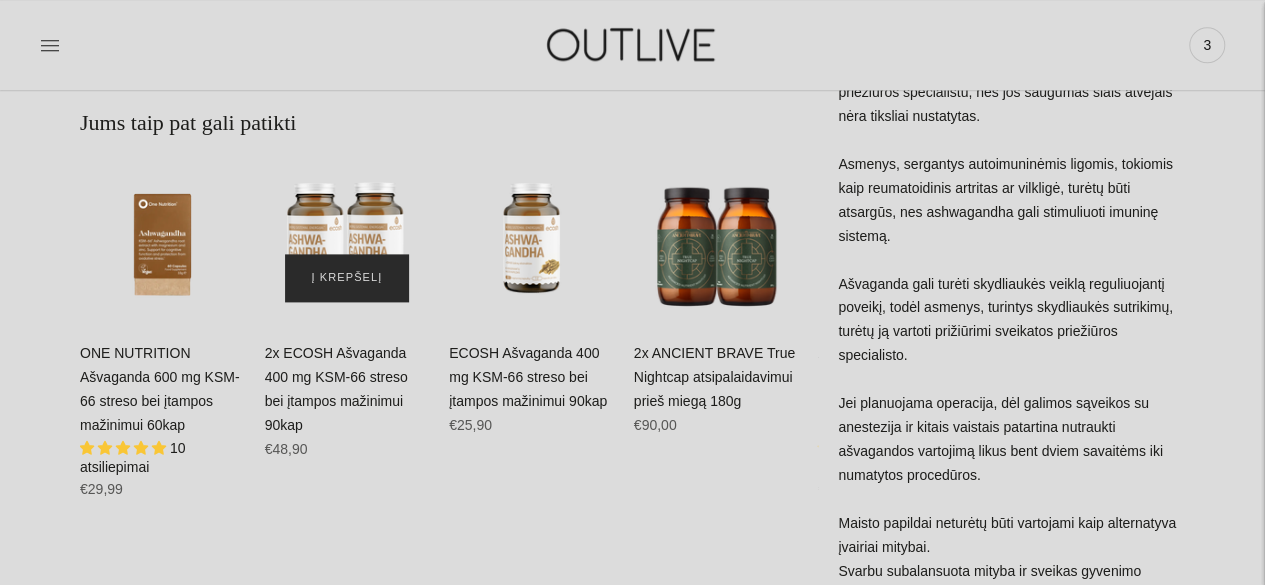 click on "Į krepšelį" at bounding box center [346, 278] 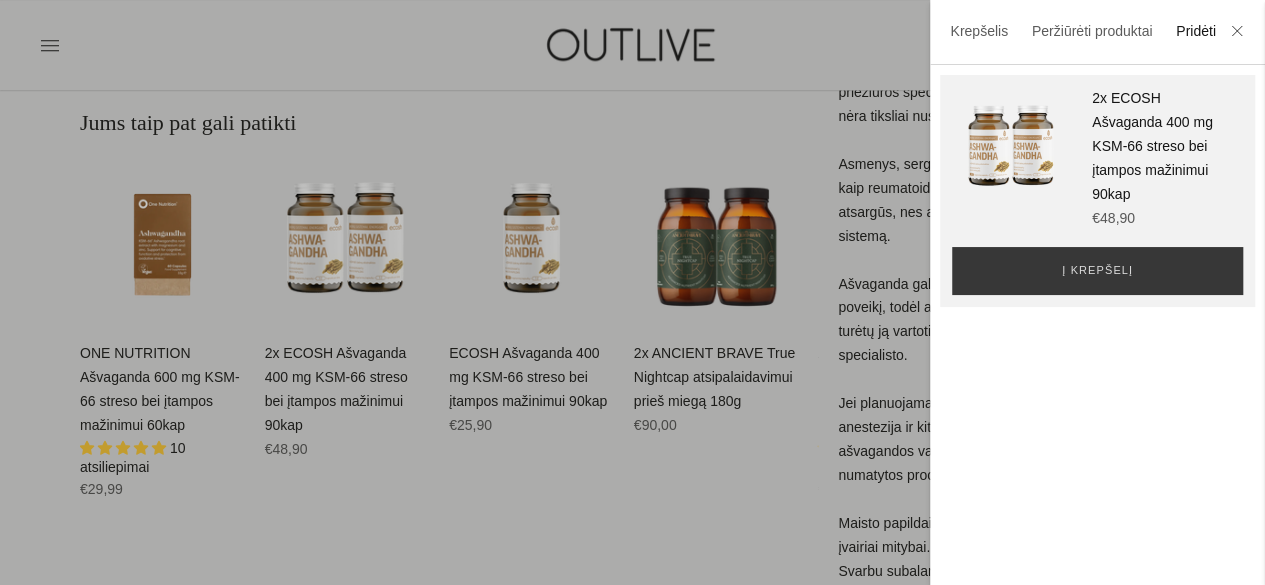 click at bounding box center [632, 292] 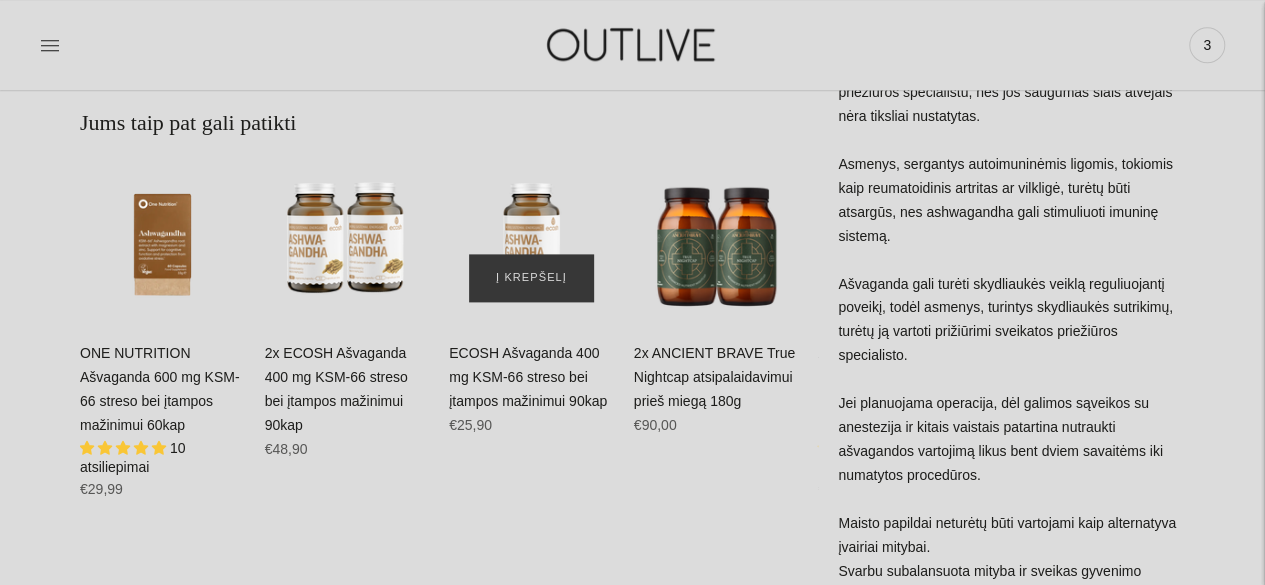 click at bounding box center [531, 239] 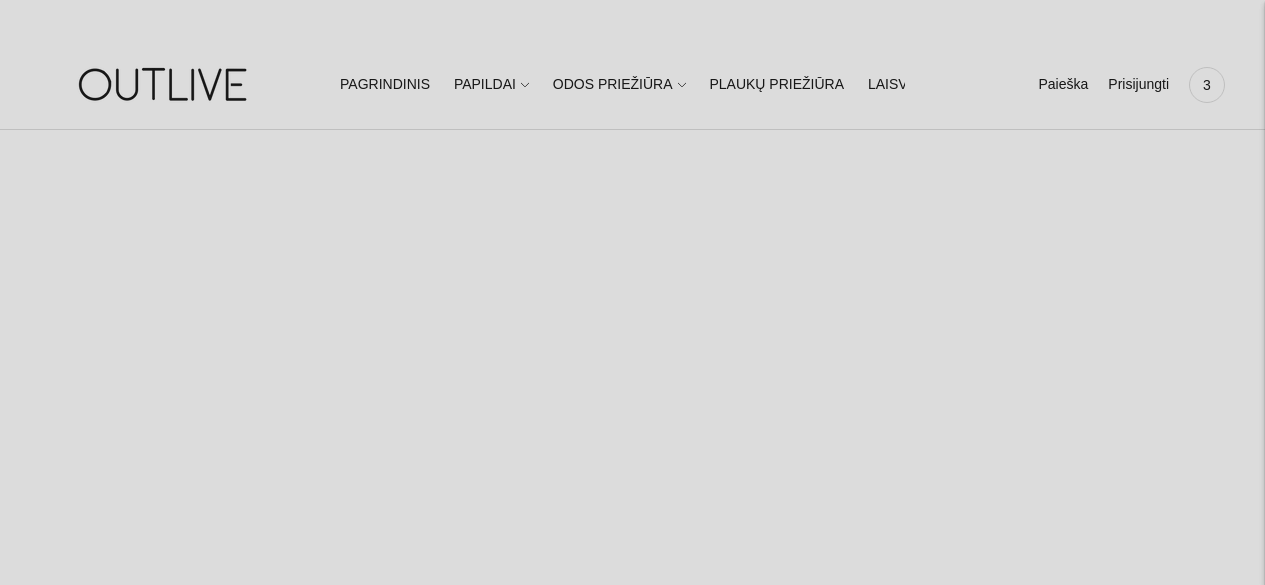 scroll, scrollTop: 0, scrollLeft: 0, axis: both 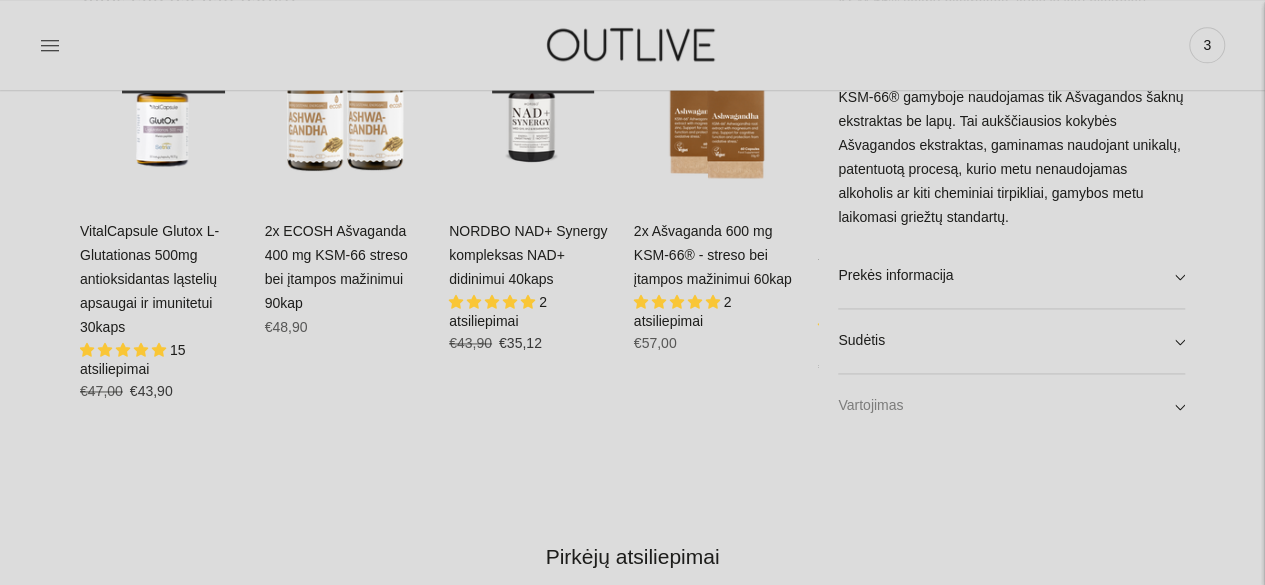 click on "Vartojimas" at bounding box center (1011, 406) 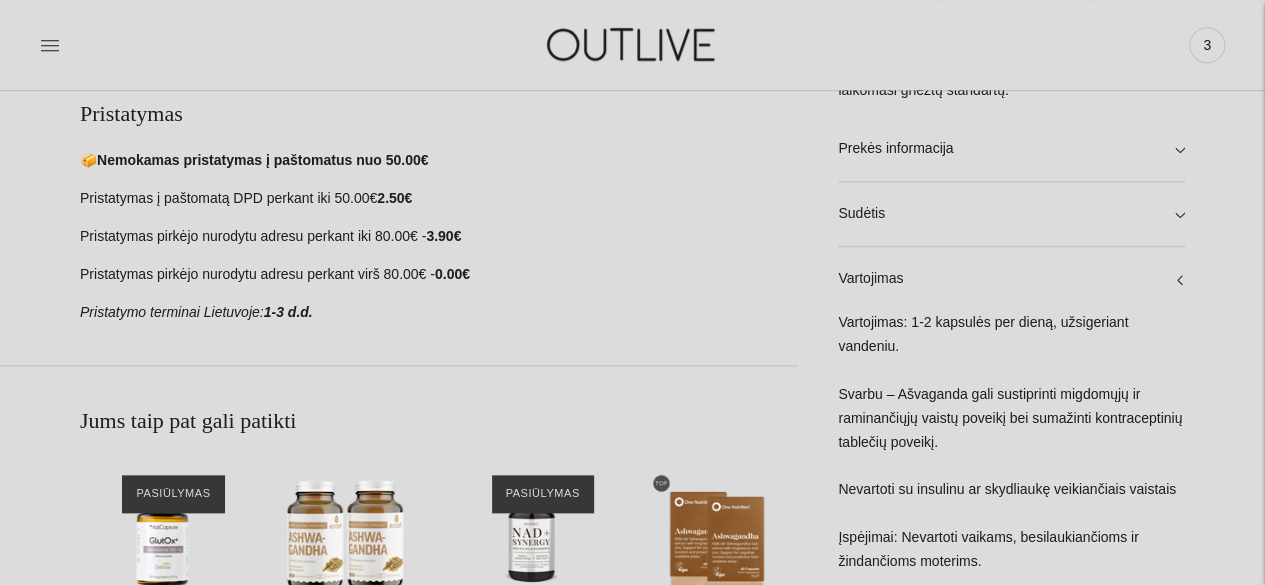 scroll, scrollTop: 868, scrollLeft: 0, axis: vertical 